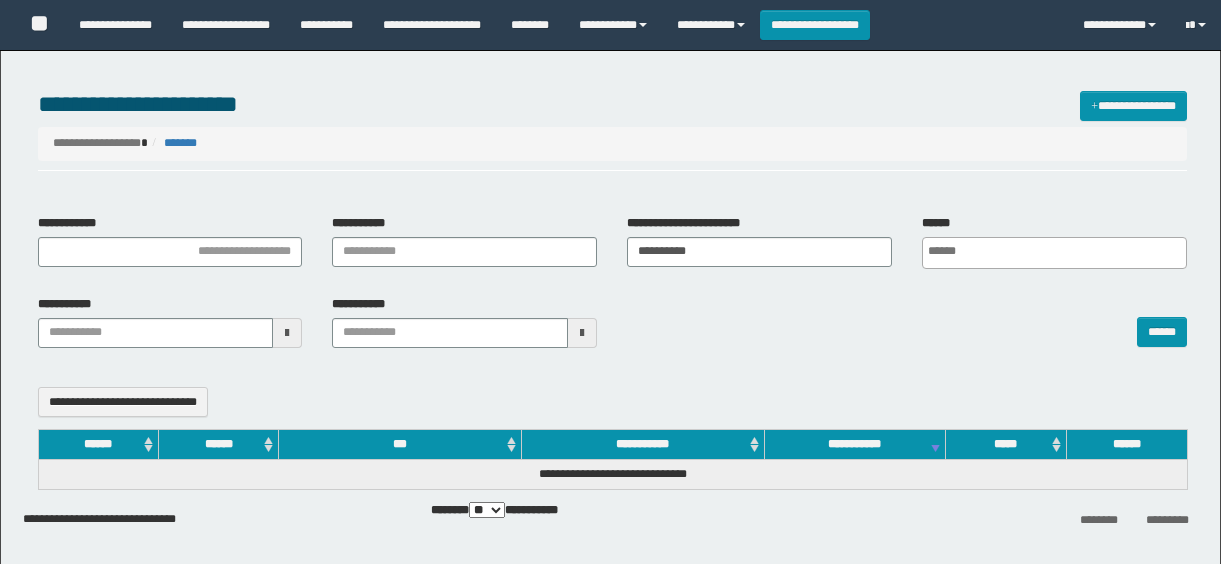 select 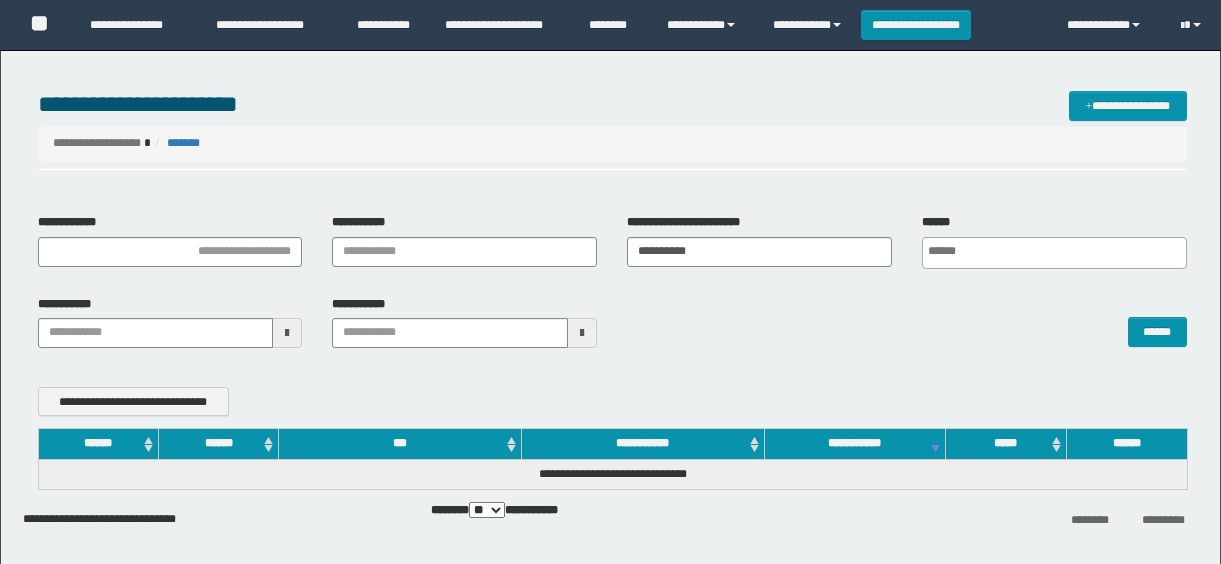 scroll, scrollTop: 0, scrollLeft: 0, axis: both 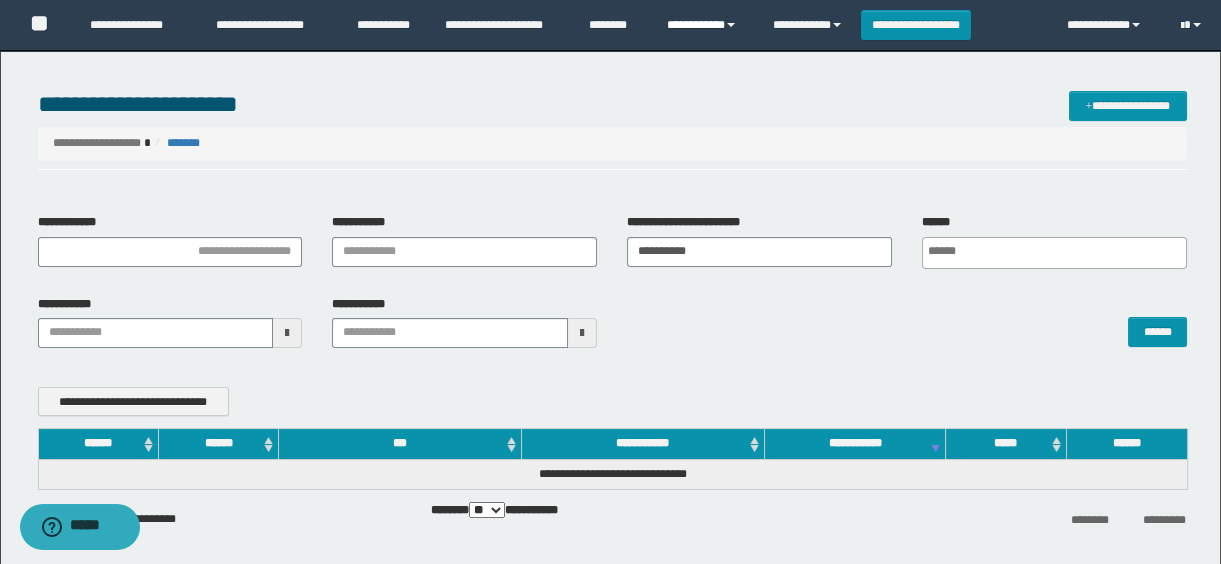 click on "**********" at bounding box center [704, 25] 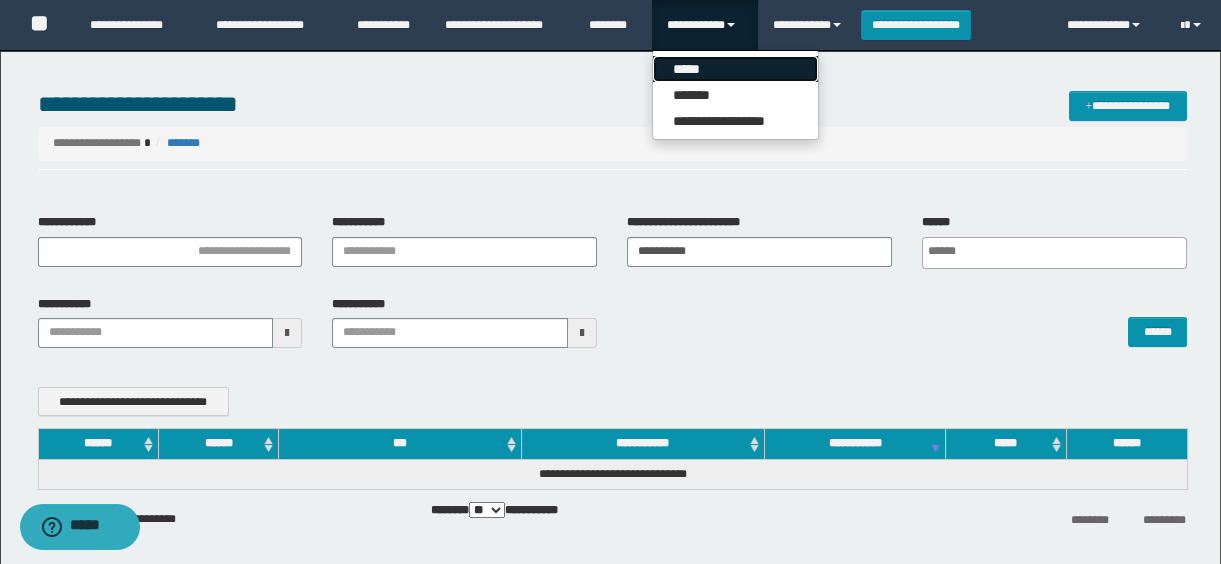 click on "*****" at bounding box center (735, 69) 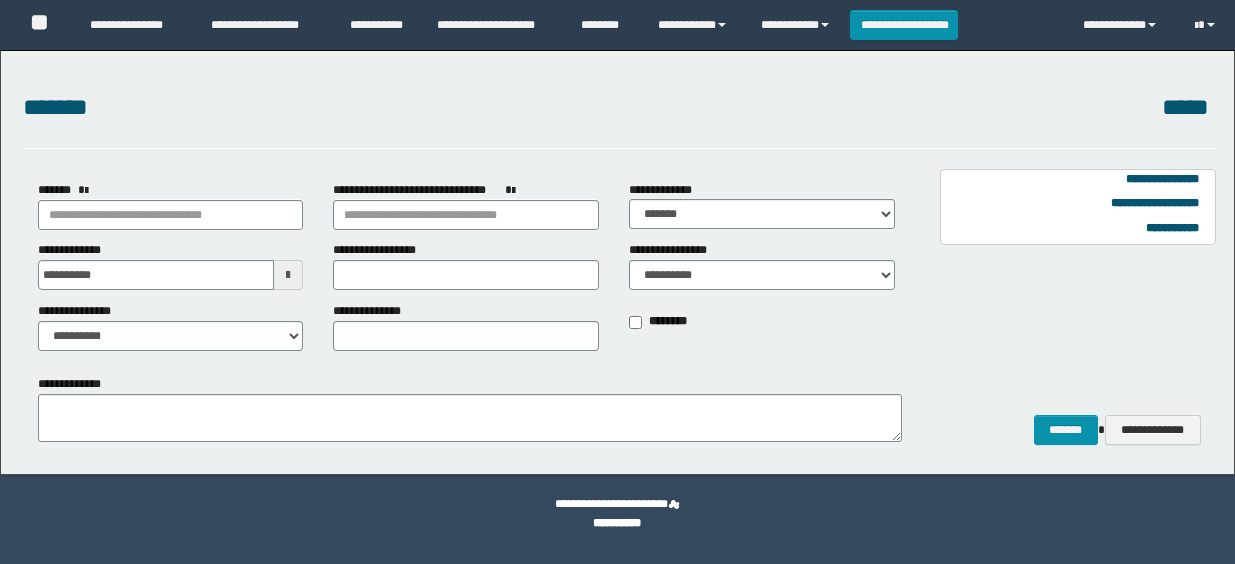 scroll, scrollTop: 0, scrollLeft: 0, axis: both 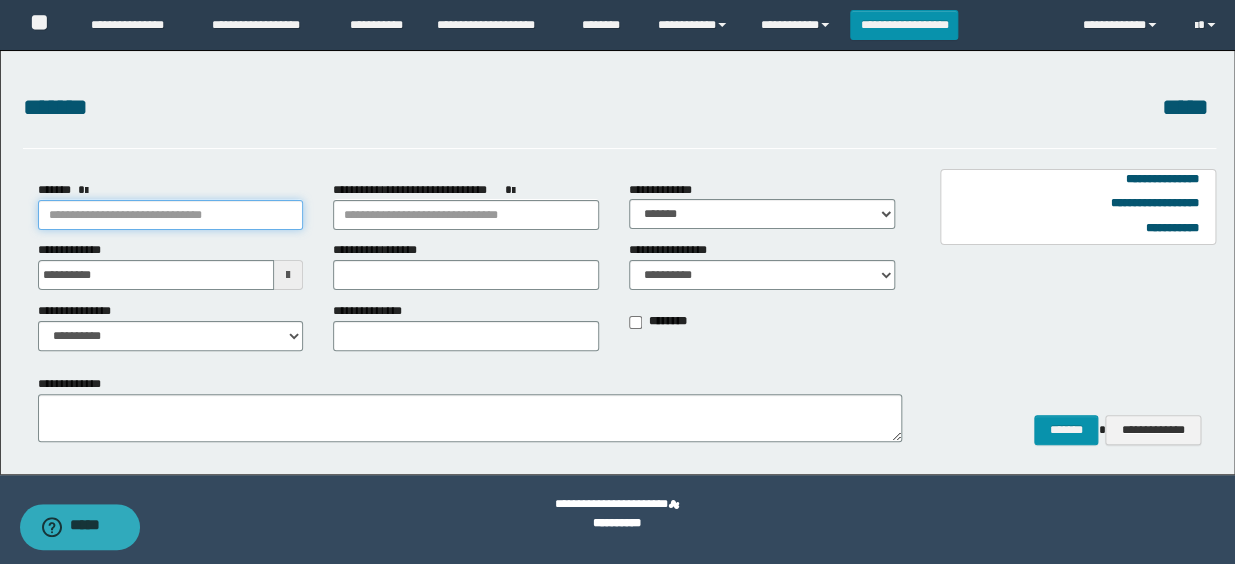 click on "*******" at bounding box center [171, 215] 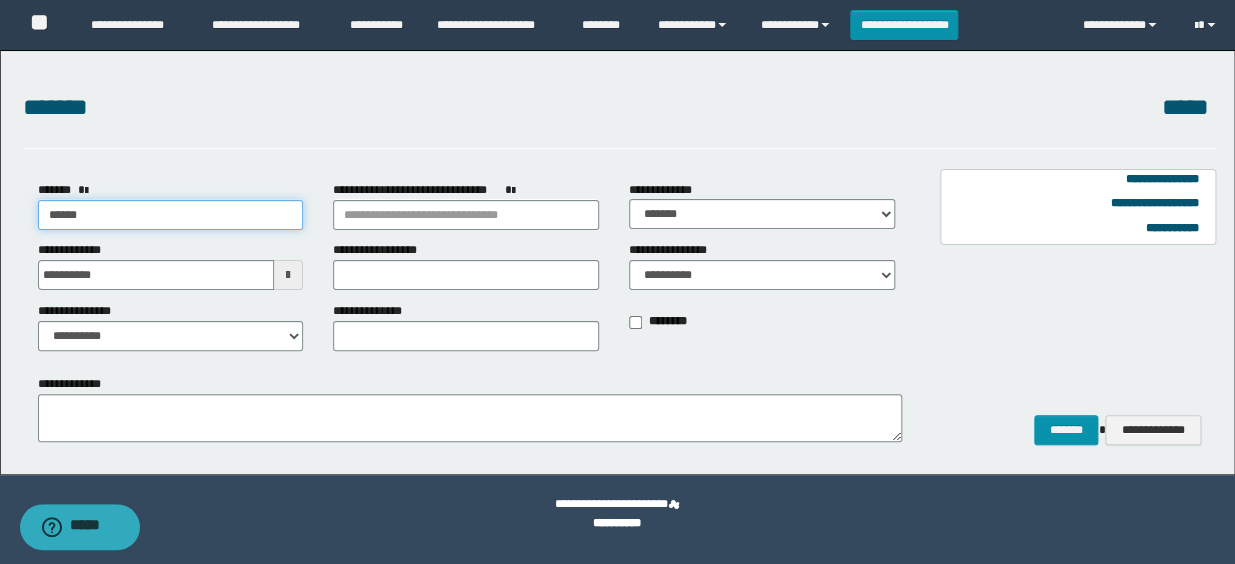 type on "*******" 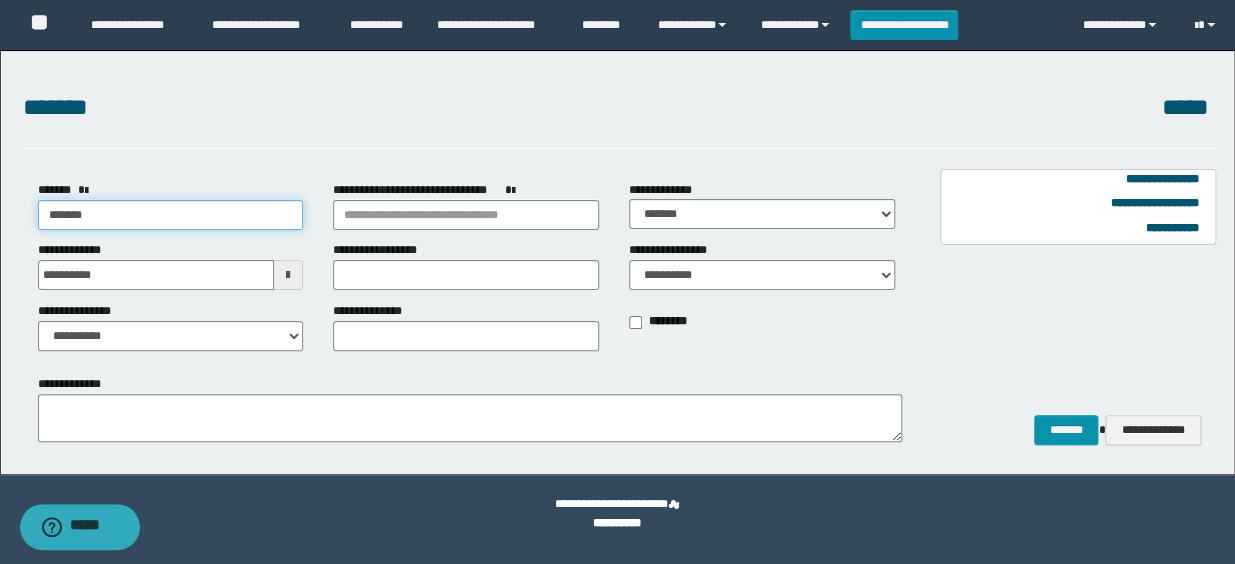 type on "*******" 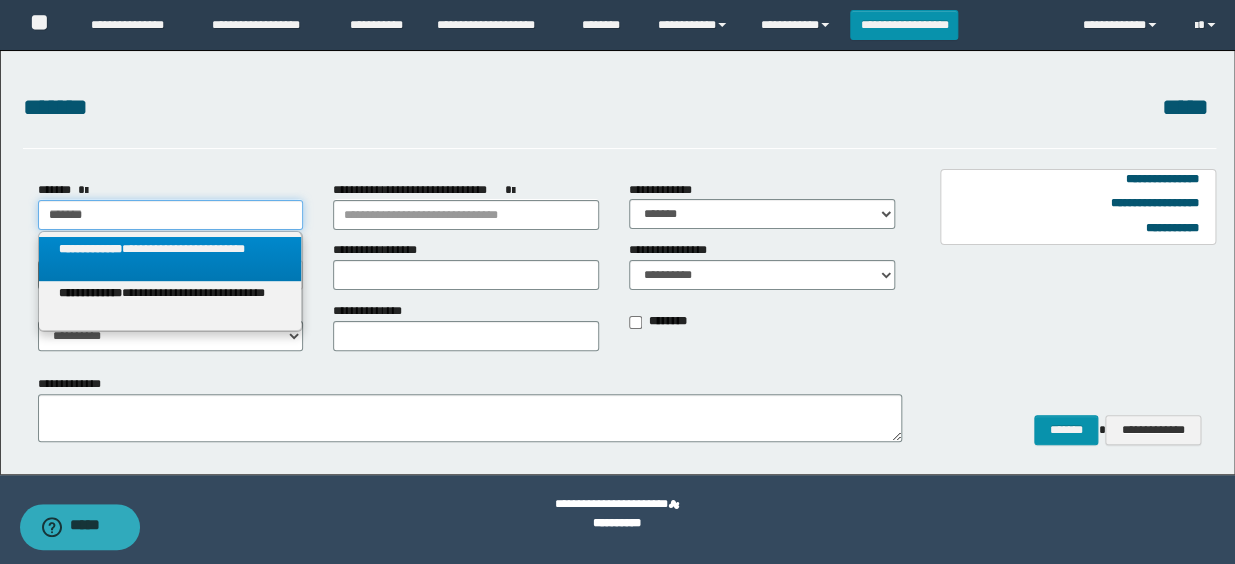 type on "*******" 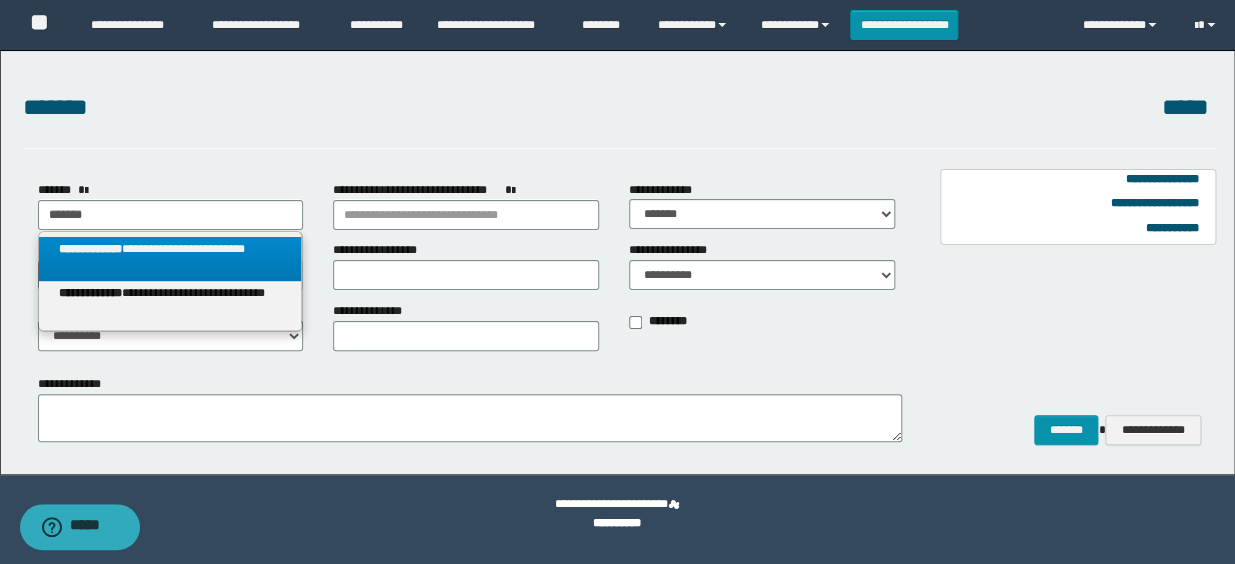 click on "**********" at bounding box center [170, 259] 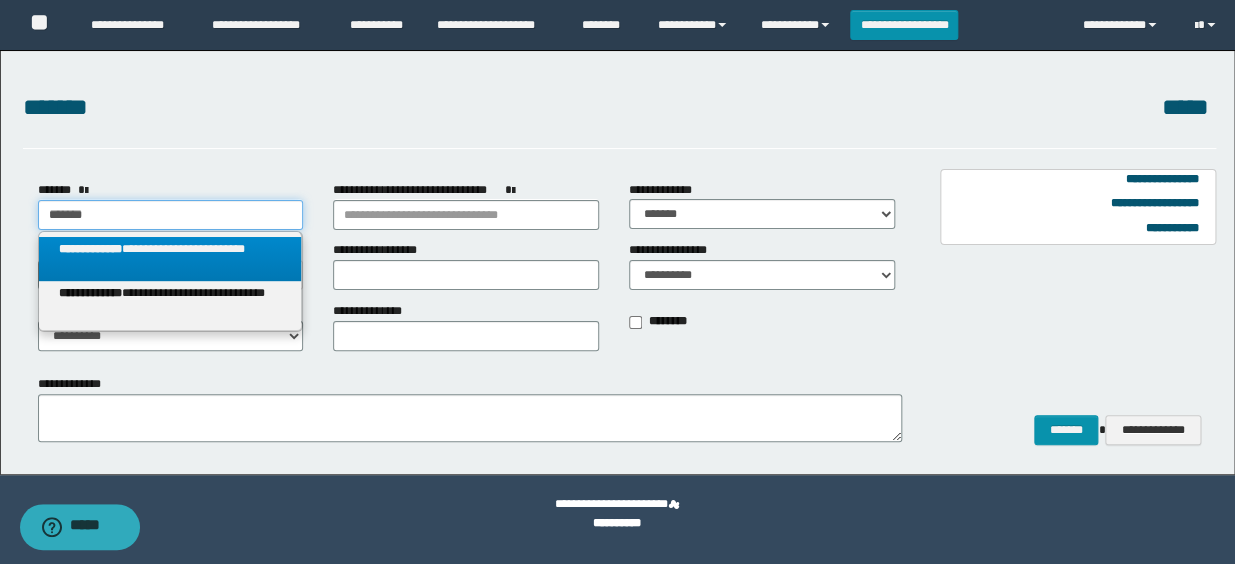 select on "*" 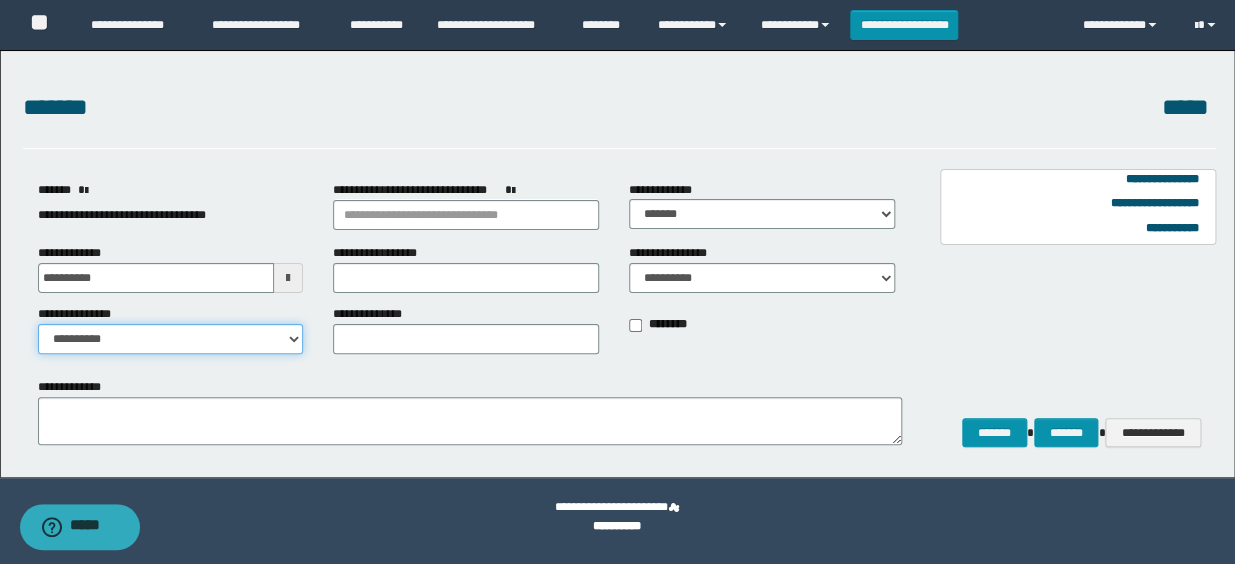 drag, startPoint x: 280, startPoint y: 340, endPoint x: 268, endPoint y: 346, distance: 13.416408 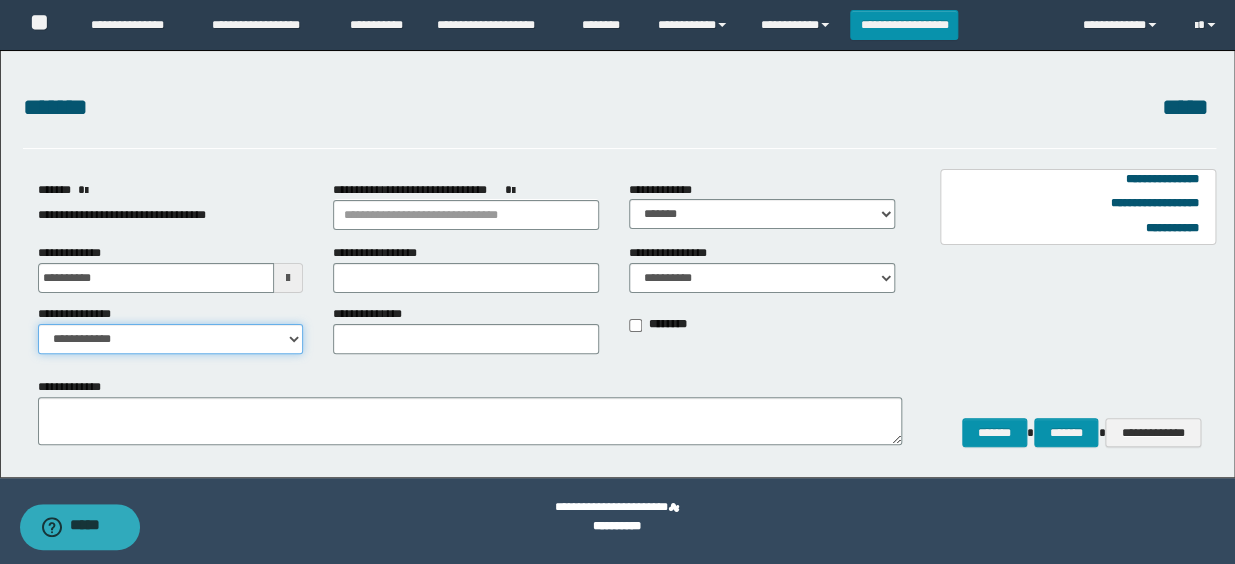 click on "**********" at bounding box center [171, 339] 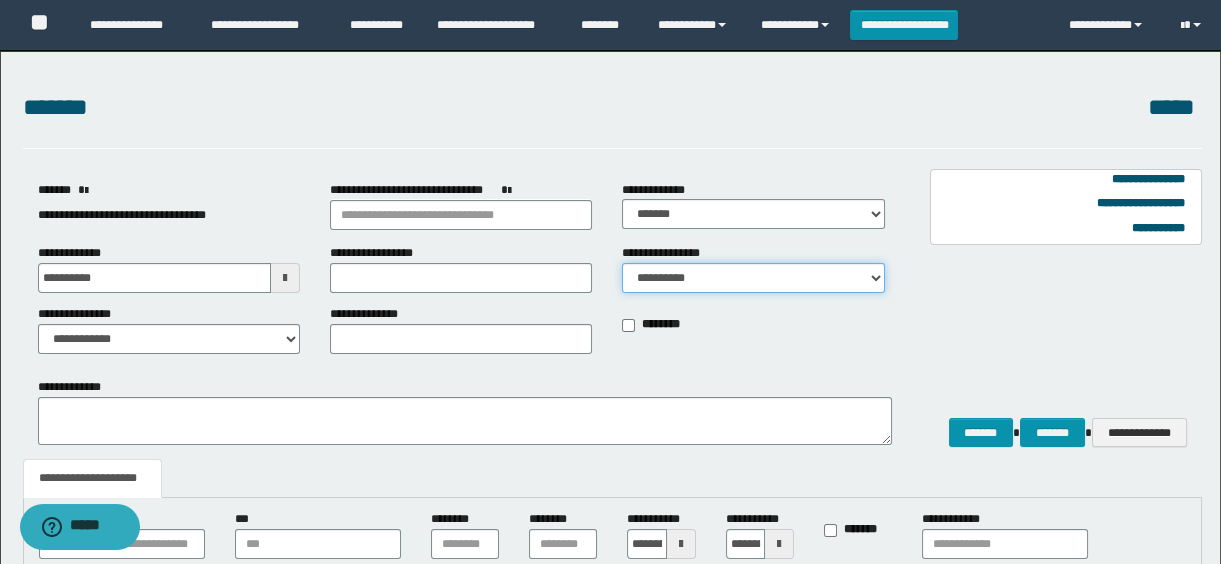 click on "**********" at bounding box center (753, 278) 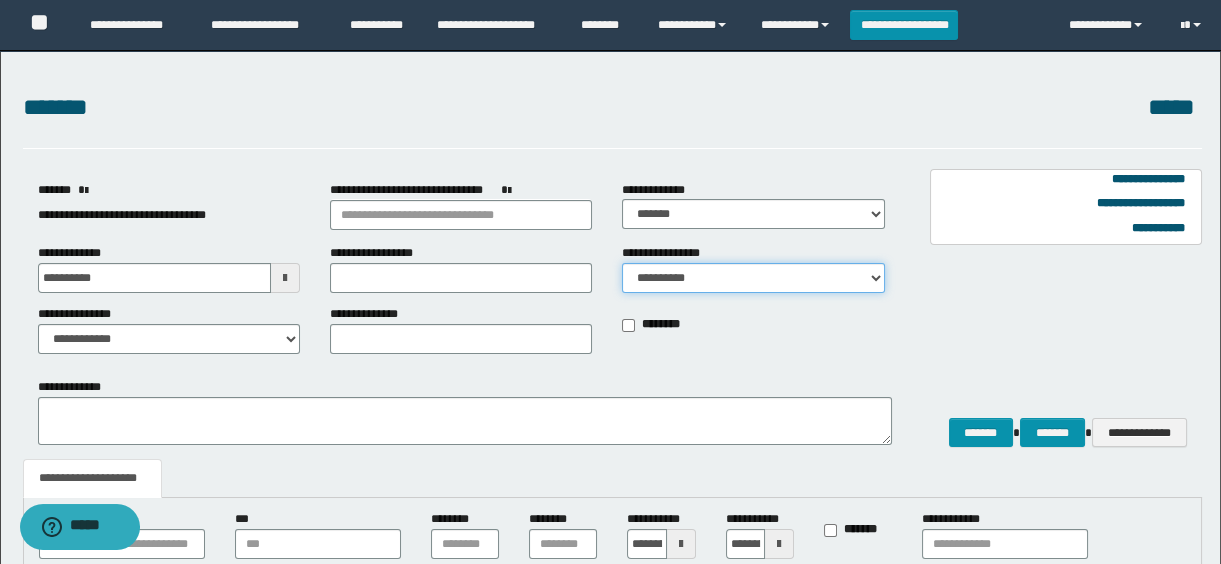 select on "**" 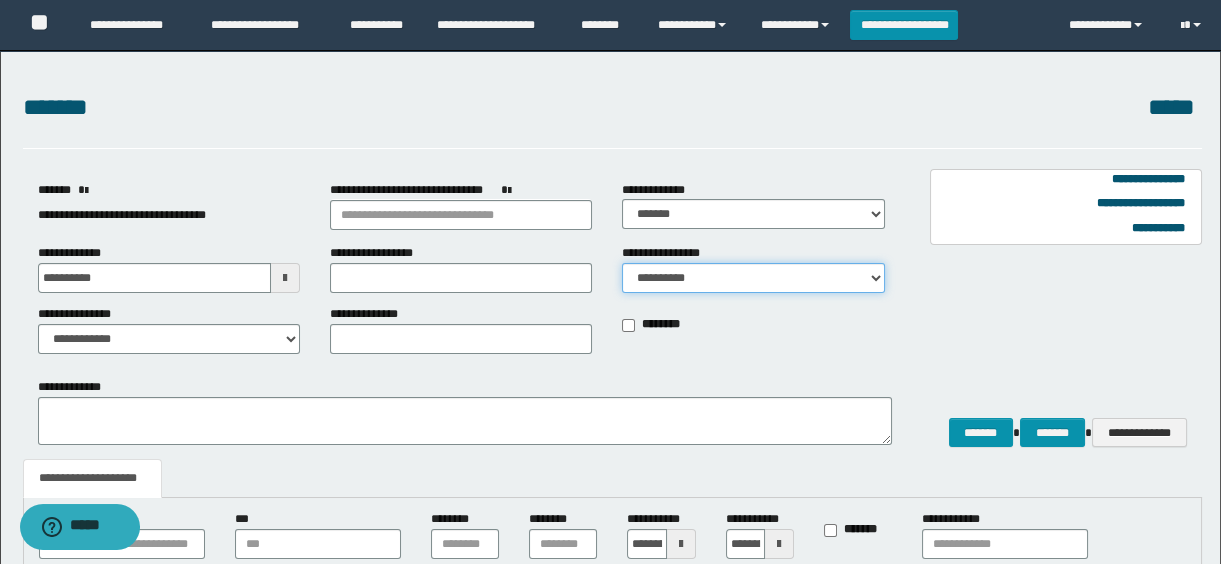 click on "**********" at bounding box center [753, 278] 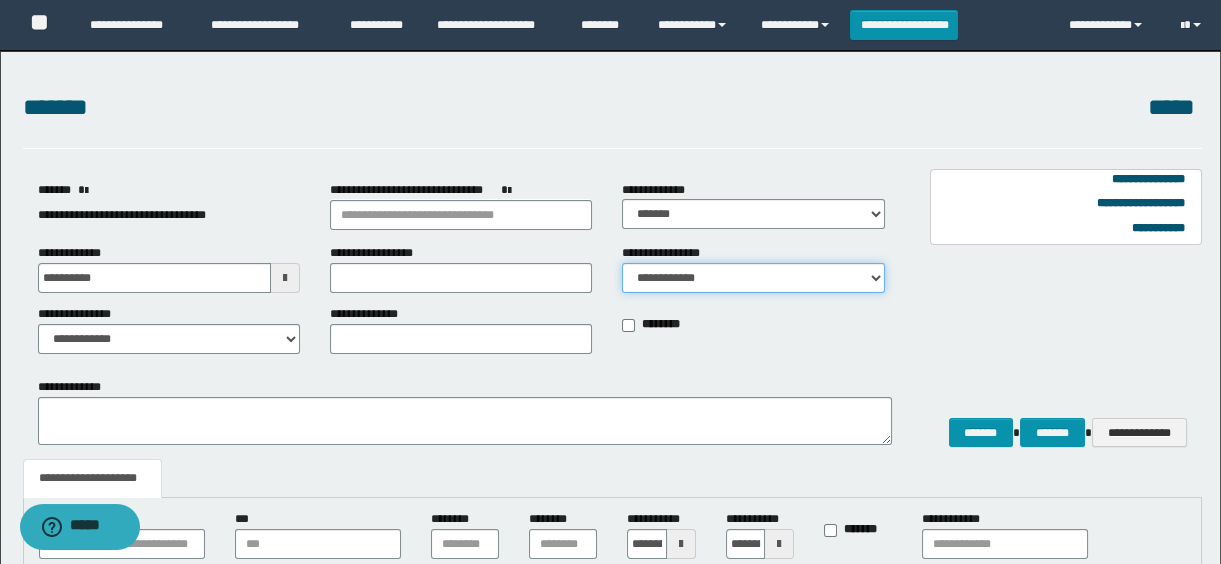 scroll, scrollTop: 272, scrollLeft: 0, axis: vertical 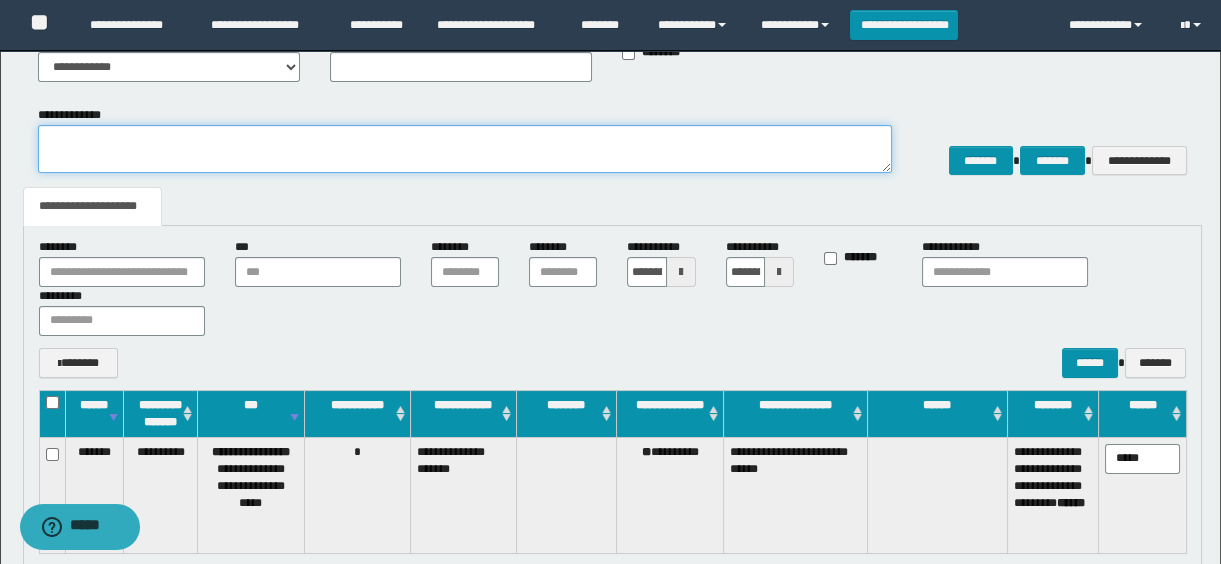click on "**********" at bounding box center (465, 149) 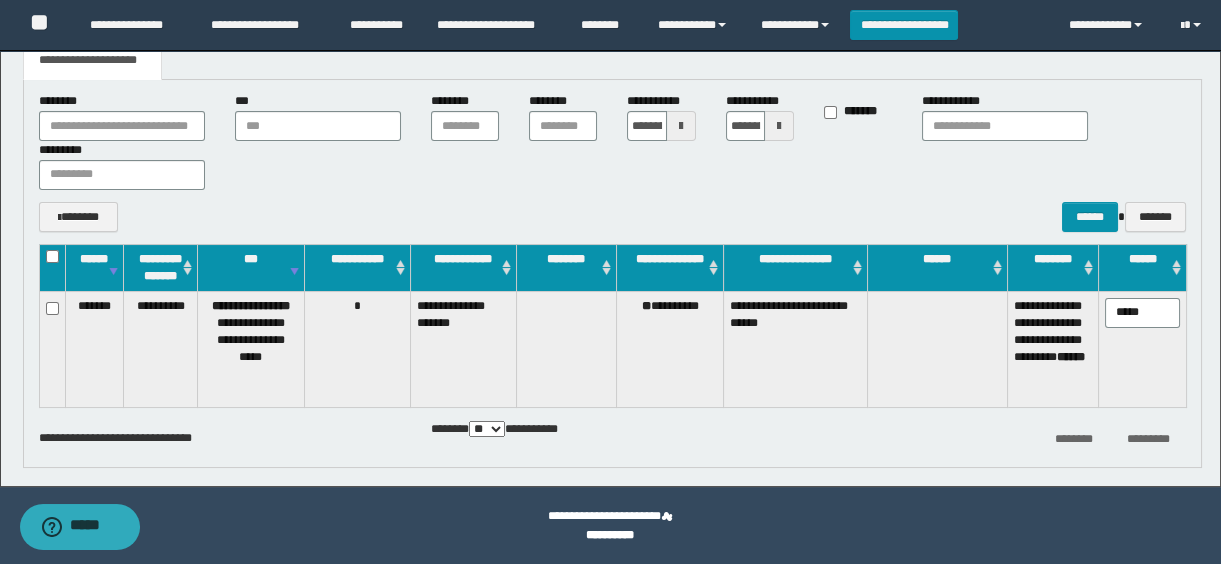 scroll, scrollTop: 237, scrollLeft: 0, axis: vertical 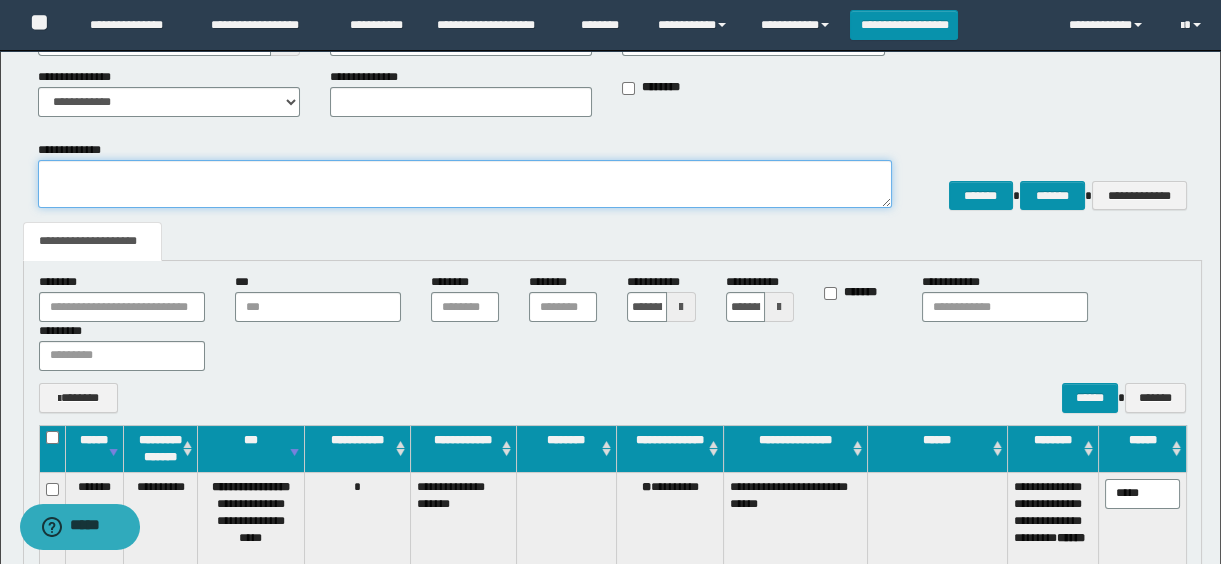 click on "**********" at bounding box center (465, 184) 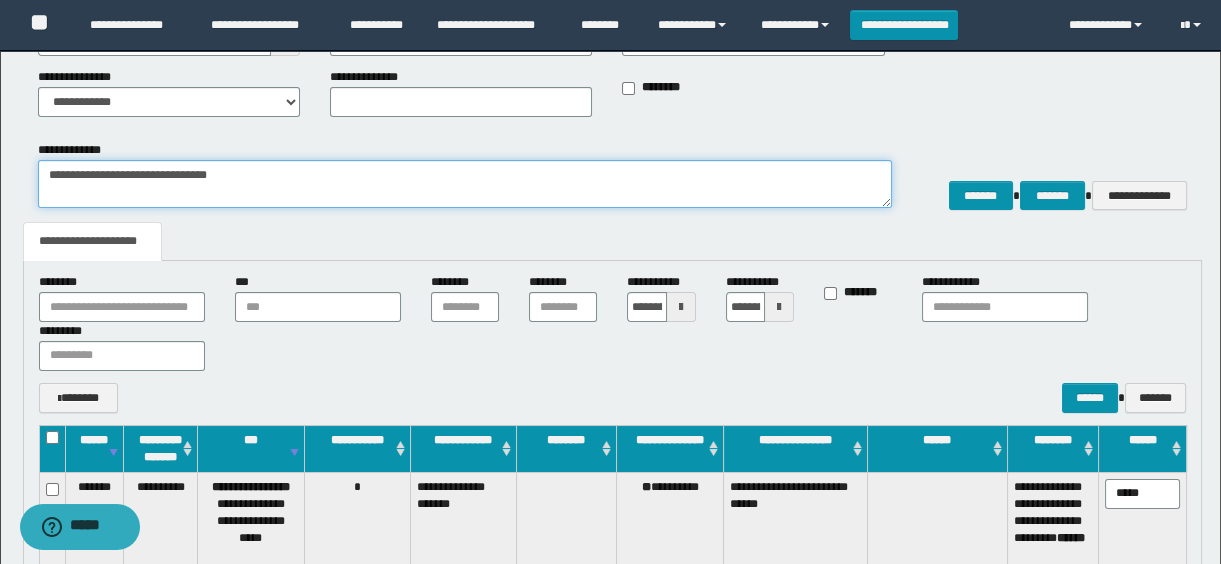 paste on "**********" 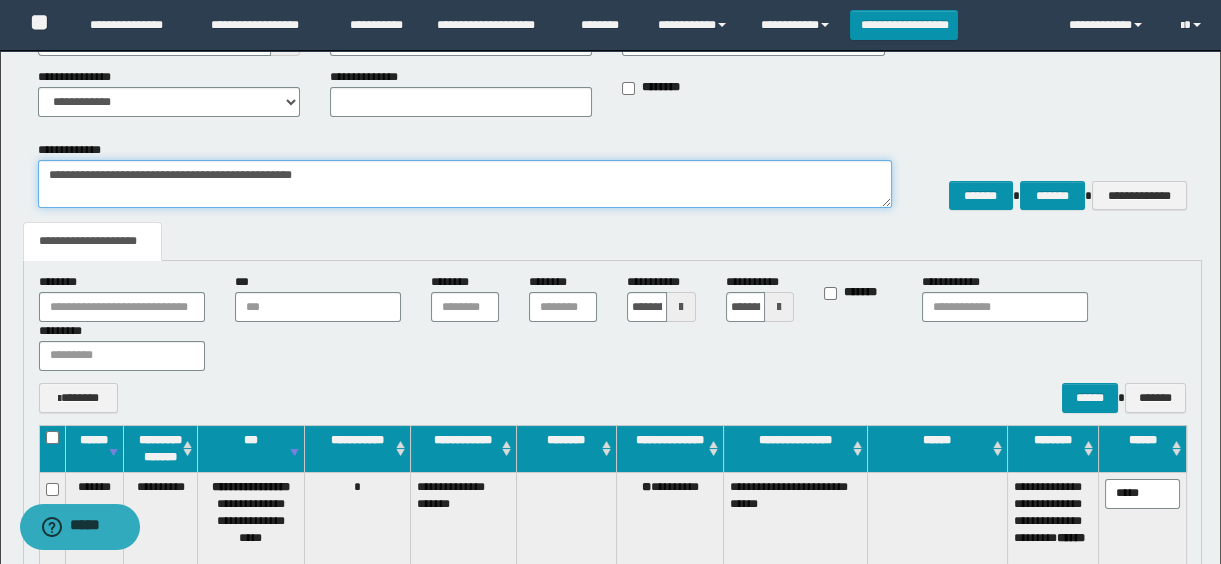 paste on "*********" 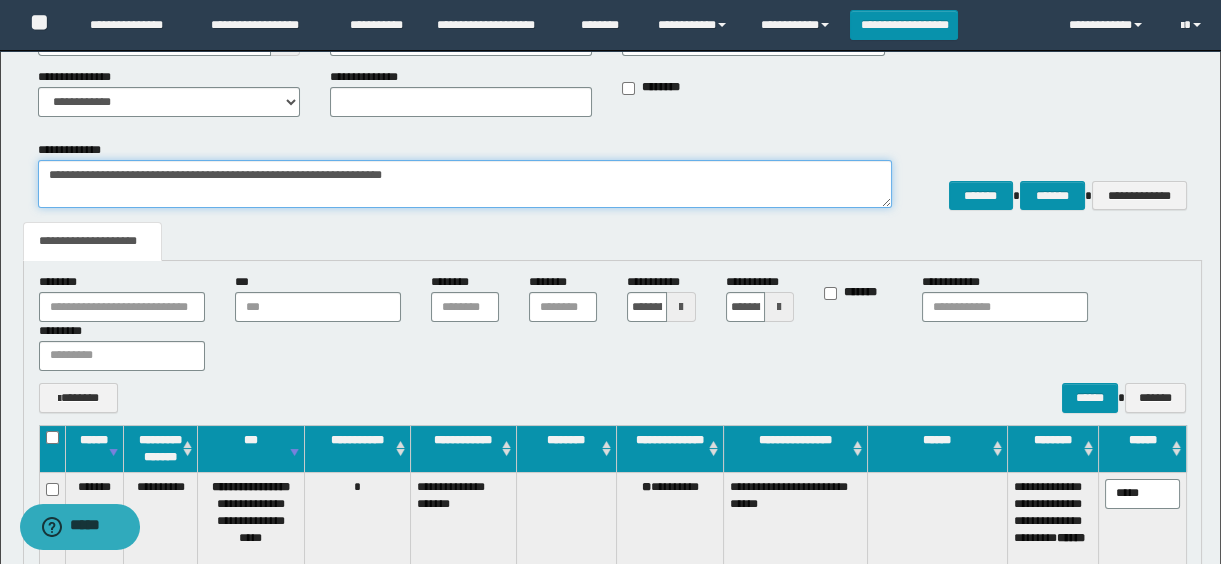 paste on "**********" 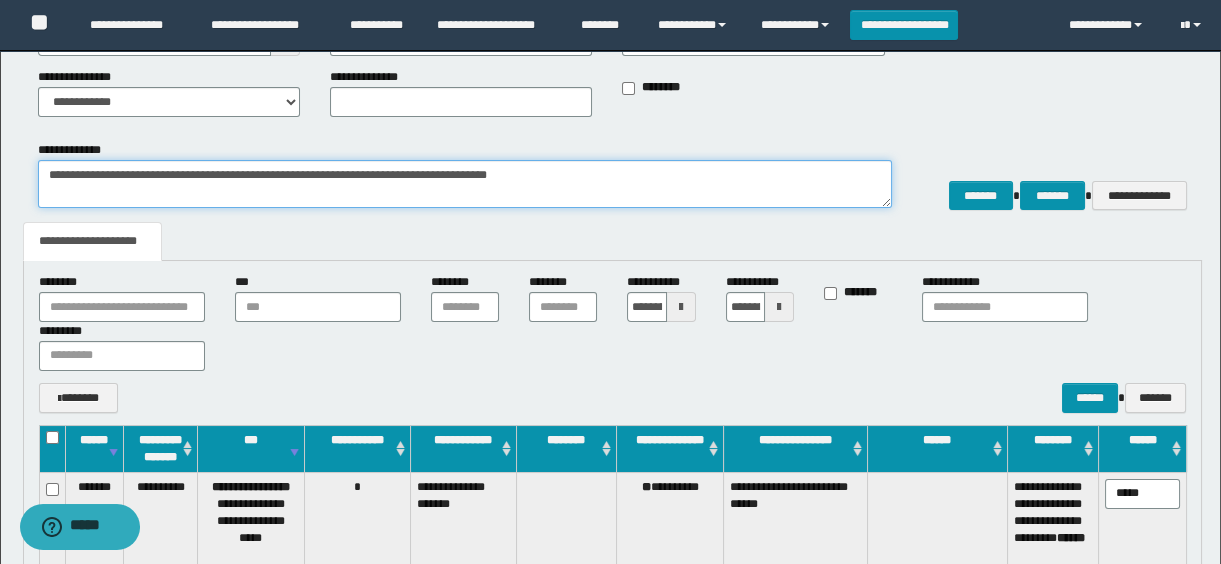 type on "**********" 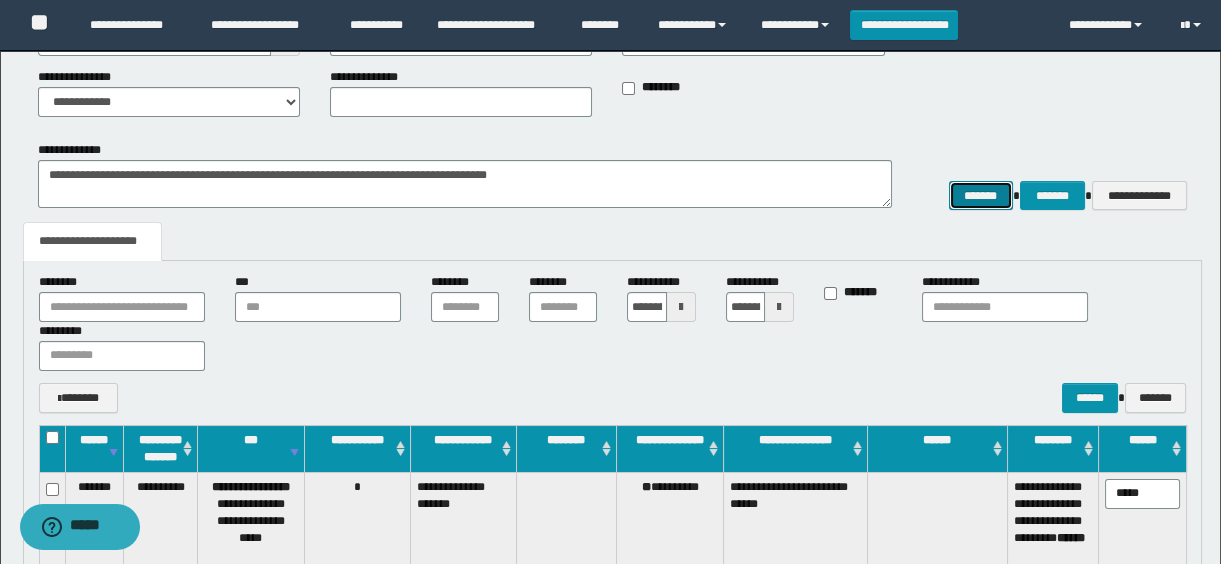 type 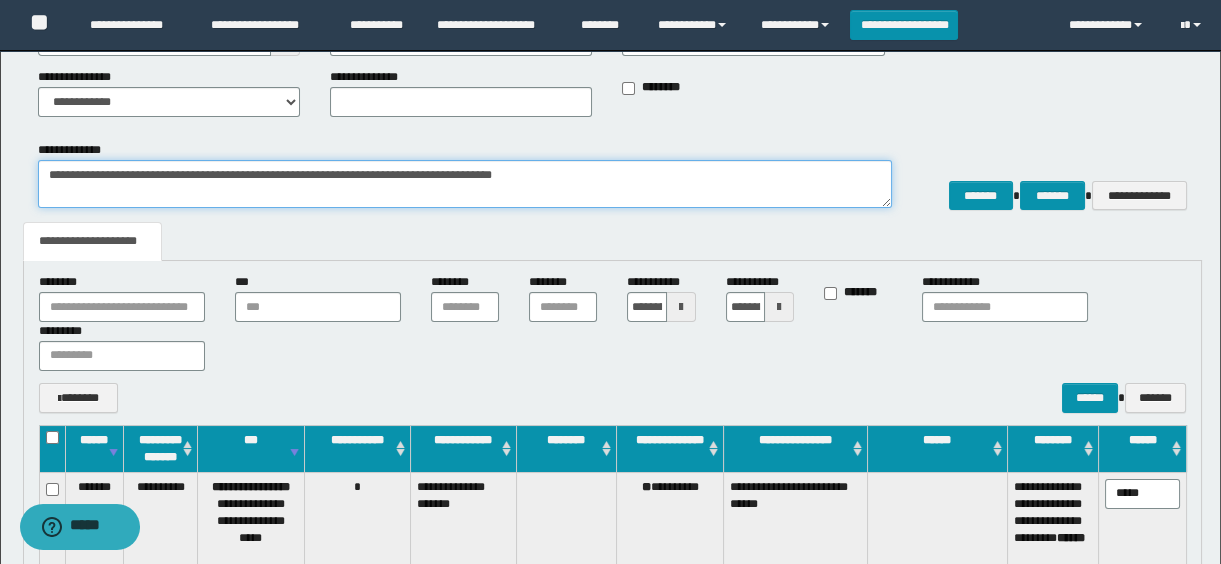 scroll, scrollTop: 419, scrollLeft: 0, axis: vertical 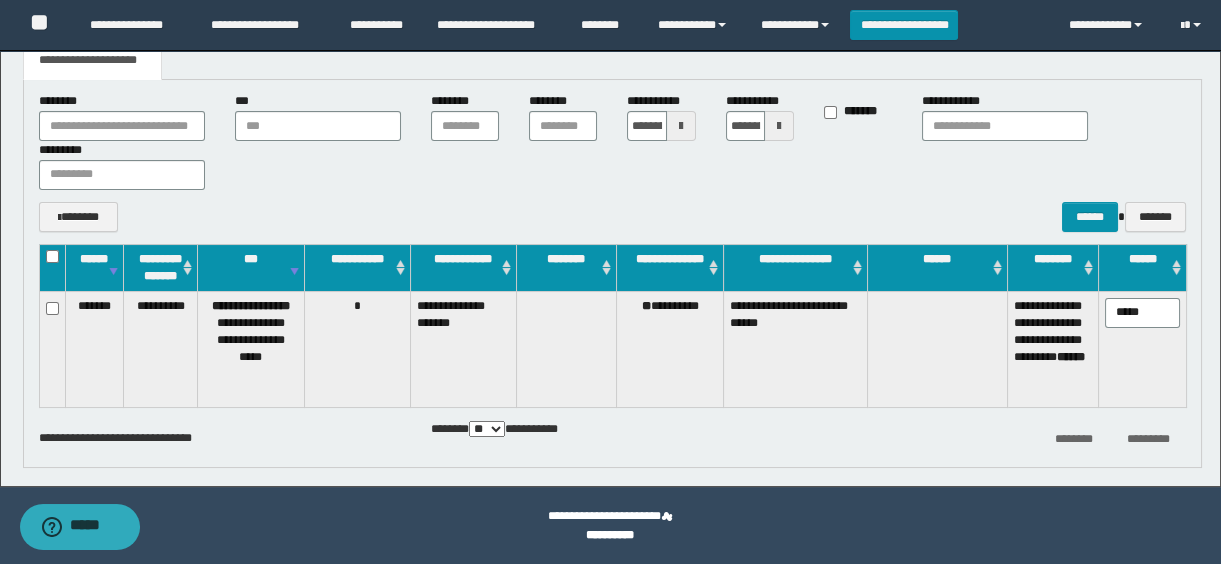 type on "**********" 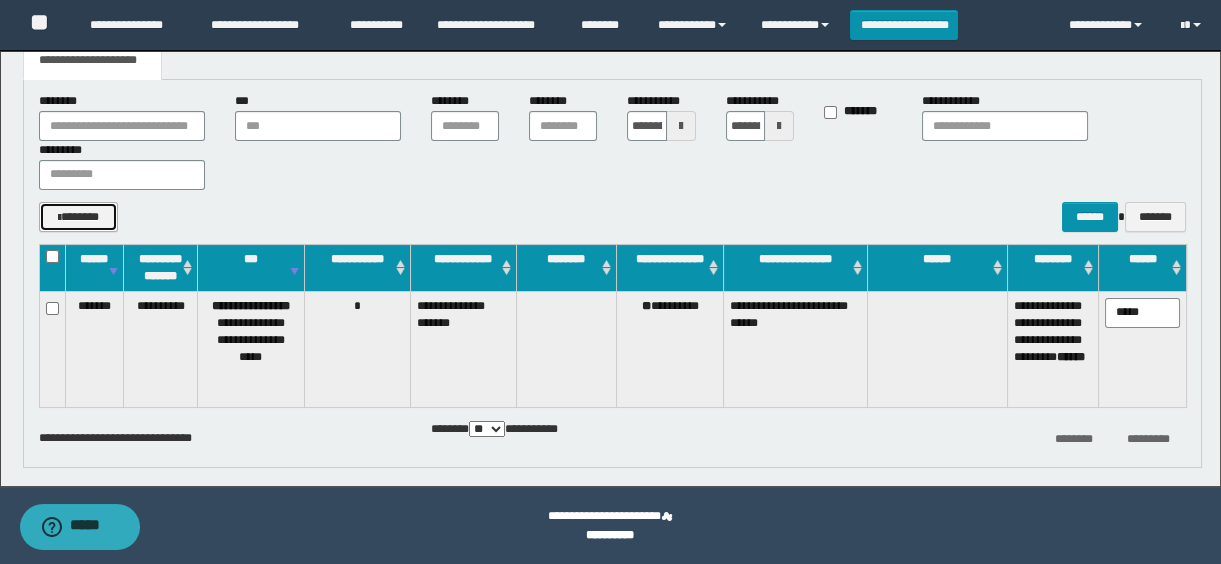 click on "*******" at bounding box center (79, 217) 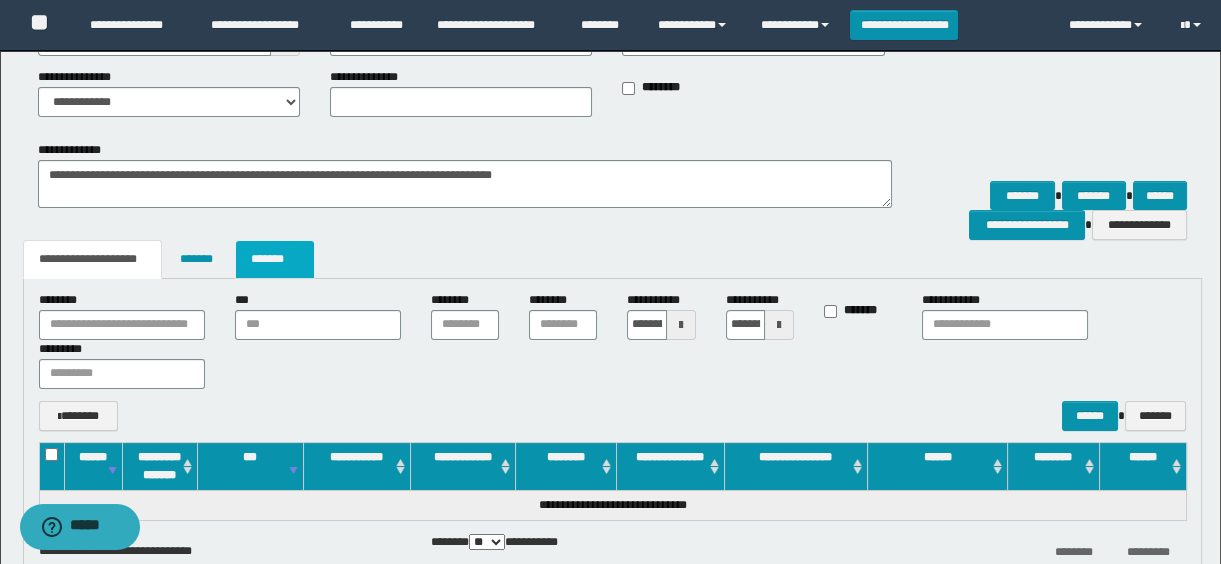 click on "*******" at bounding box center [275, 259] 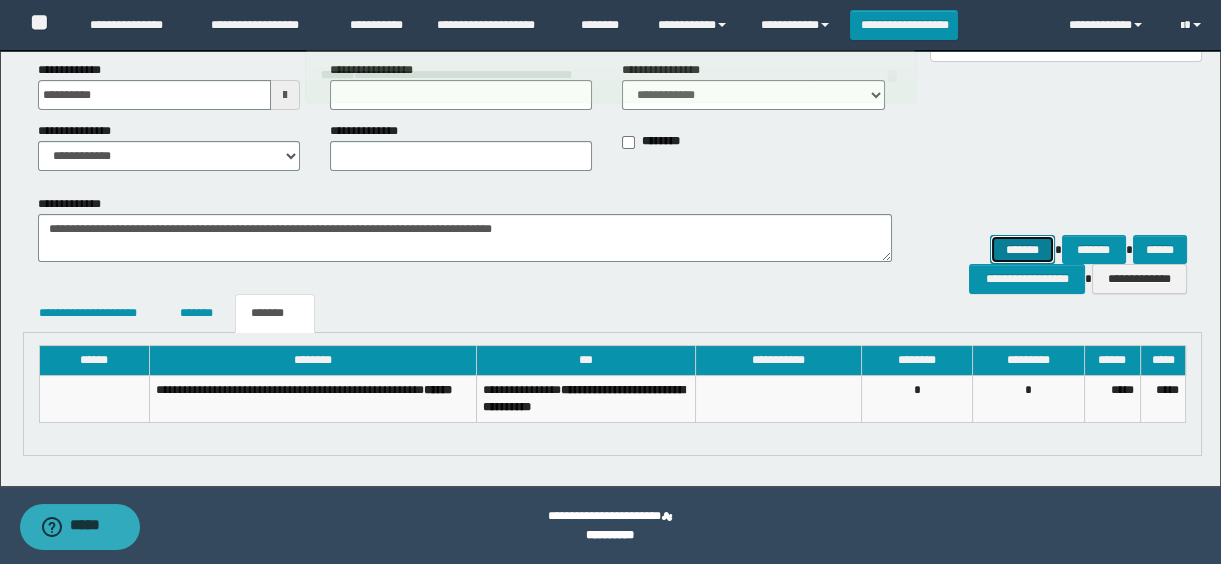 click on "*******" at bounding box center (1022, 250) 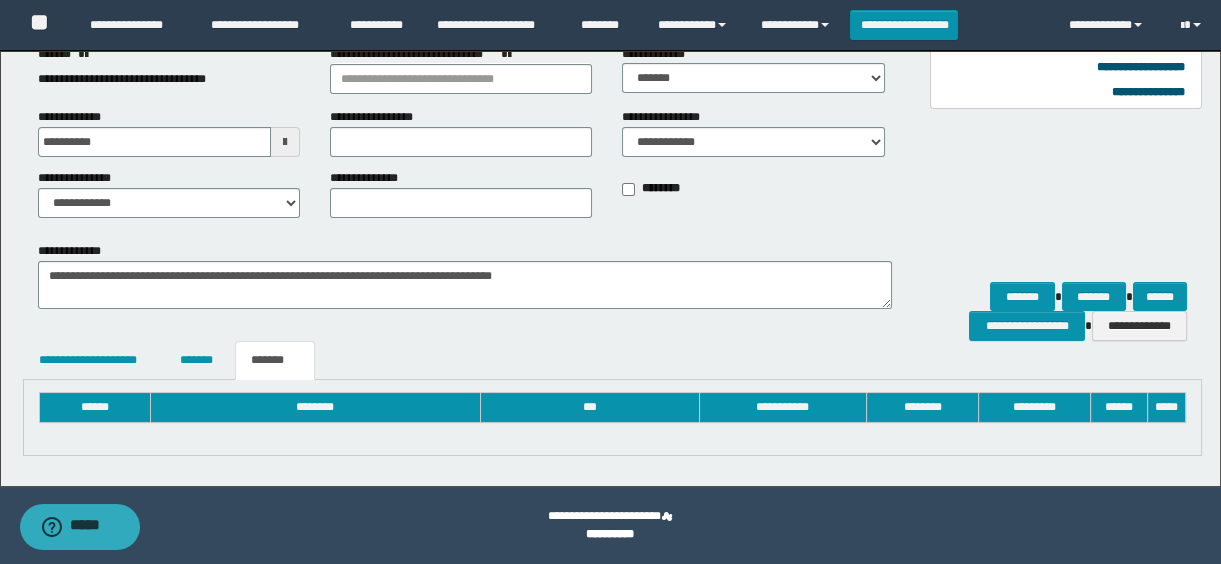 scroll, scrollTop: 183, scrollLeft: 0, axis: vertical 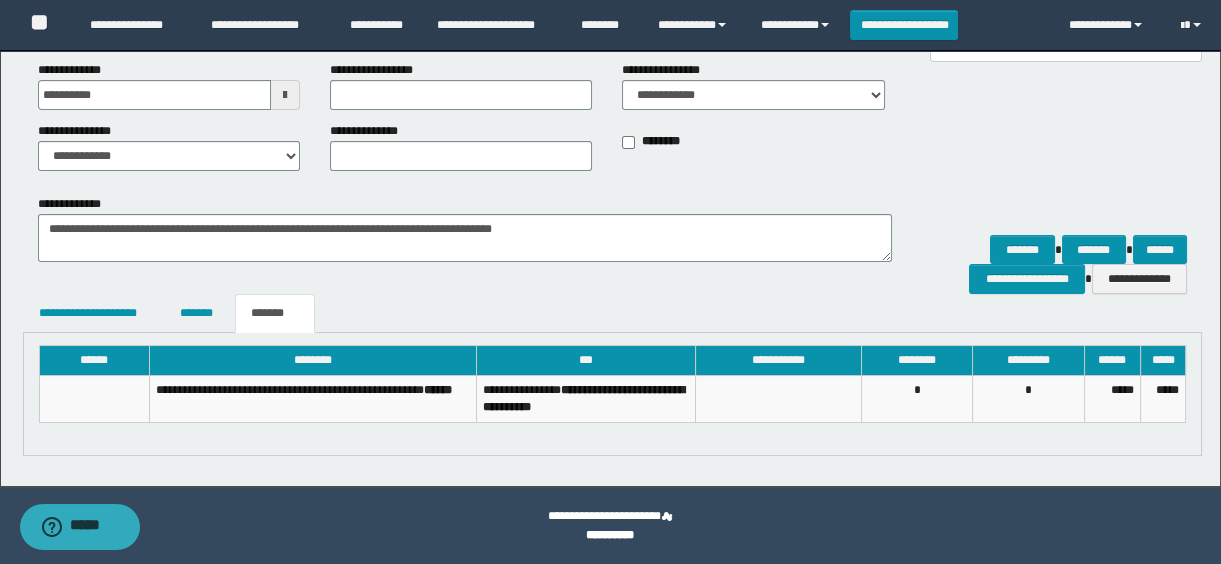 click on "**********" at bounding box center (1054, 244) 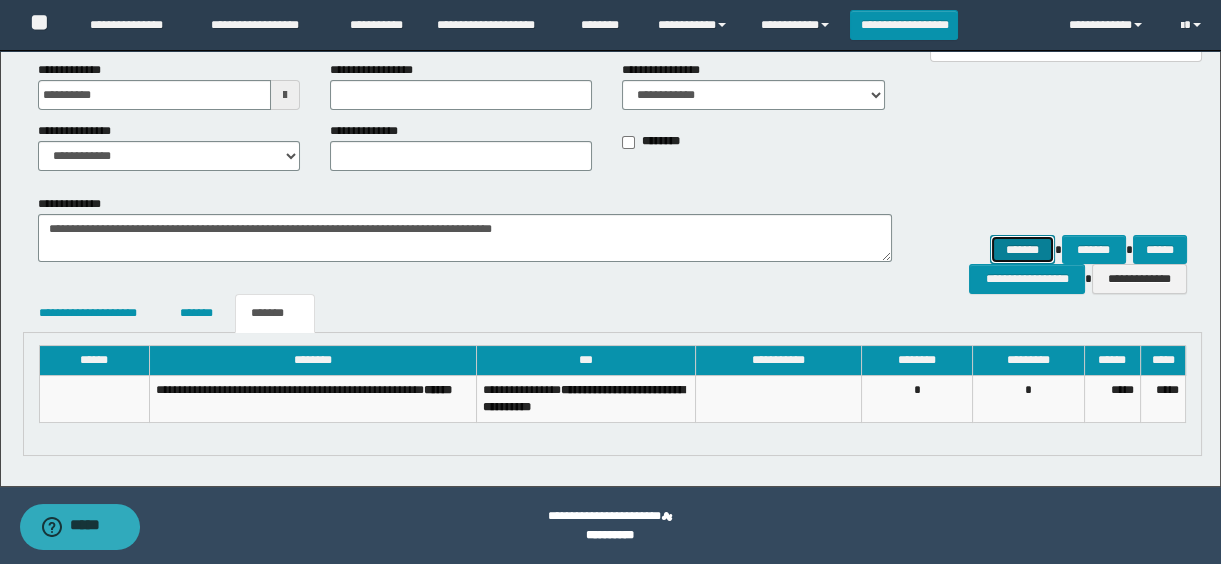 click on "*******" at bounding box center (1022, 250) 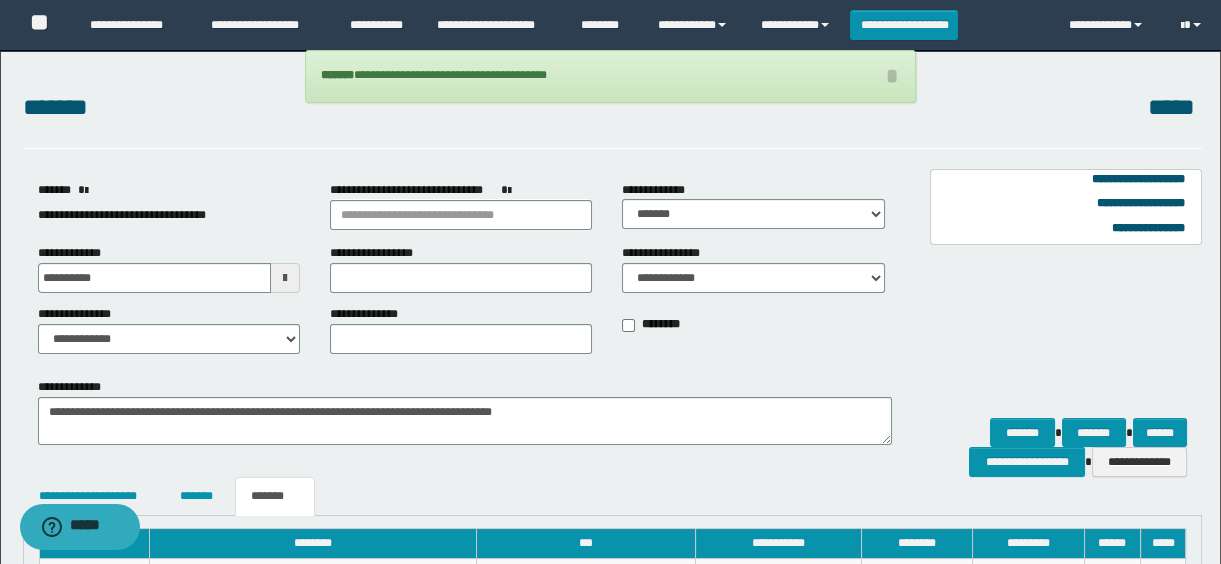 scroll, scrollTop: 181, scrollLeft: 0, axis: vertical 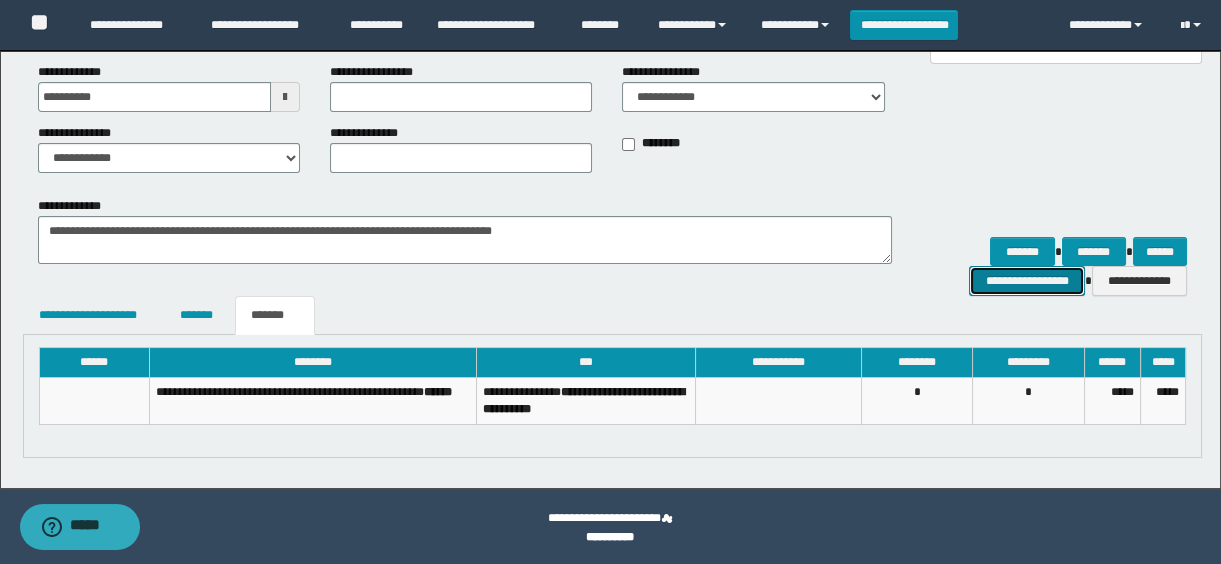 click on "**********" at bounding box center [1026, 281] 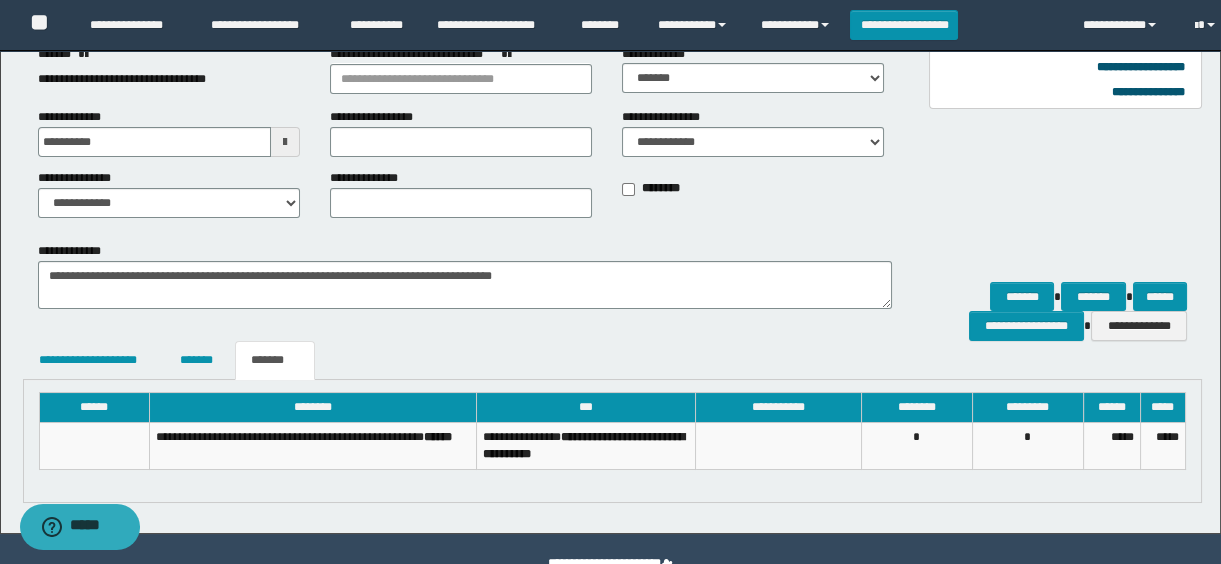 scroll, scrollTop: 181, scrollLeft: 0, axis: vertical 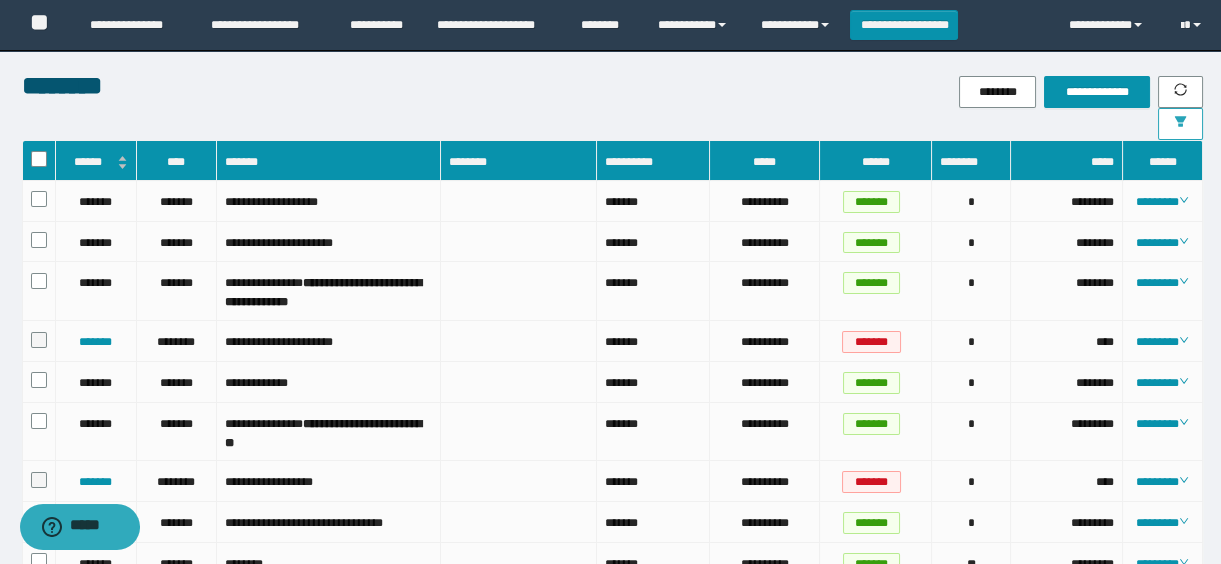 click 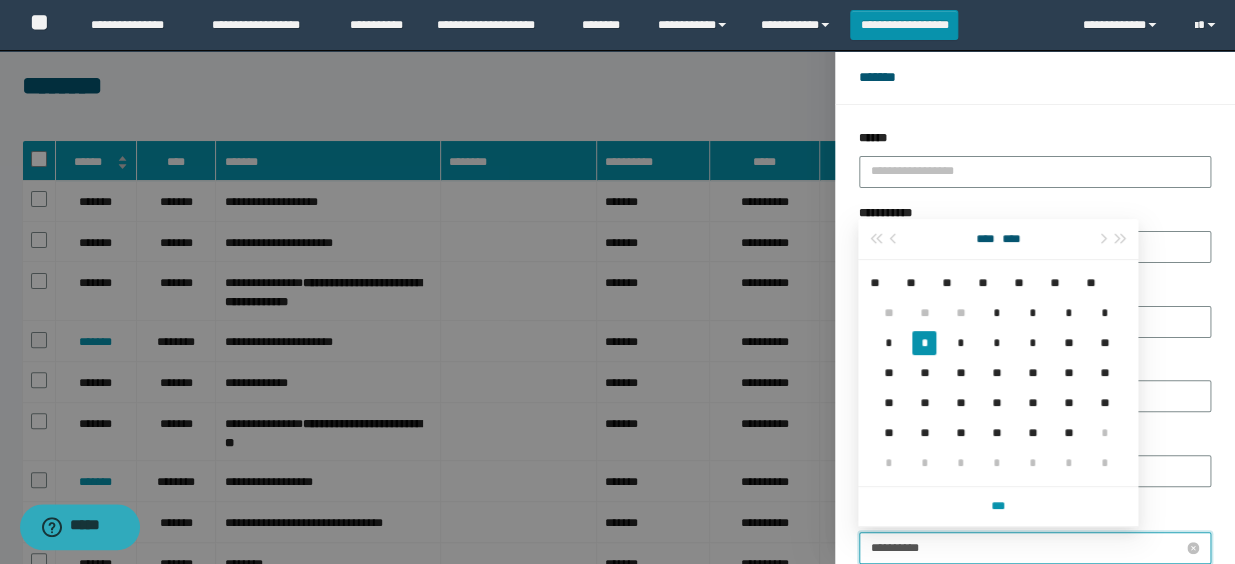 click on "**********" at bounding box center (1027, 548) 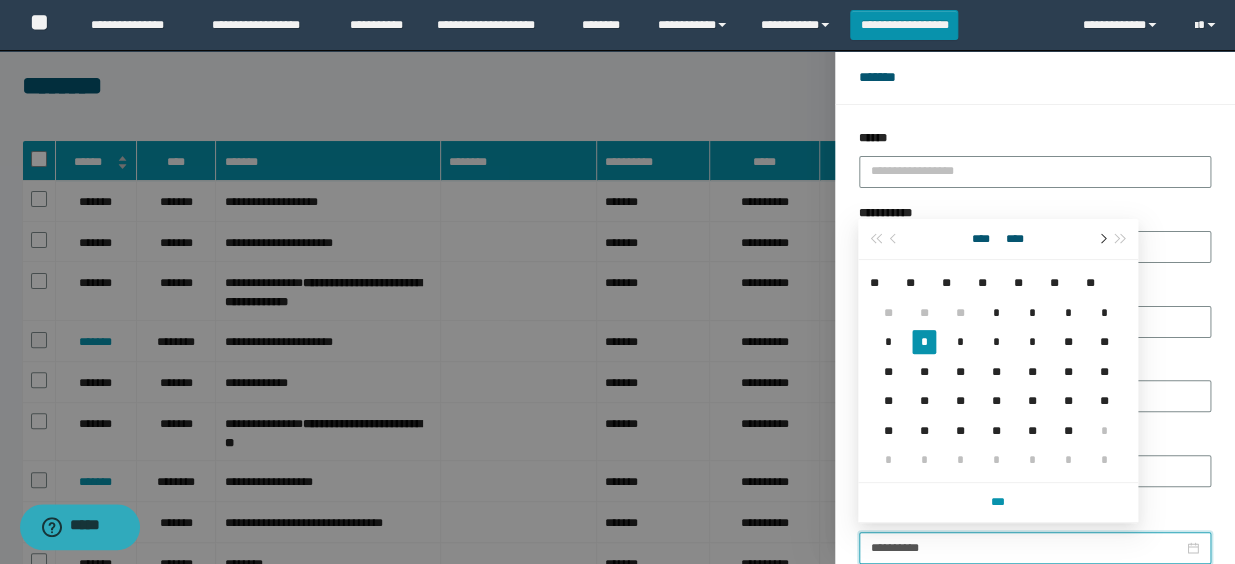click at bounding box center (1101, 239) 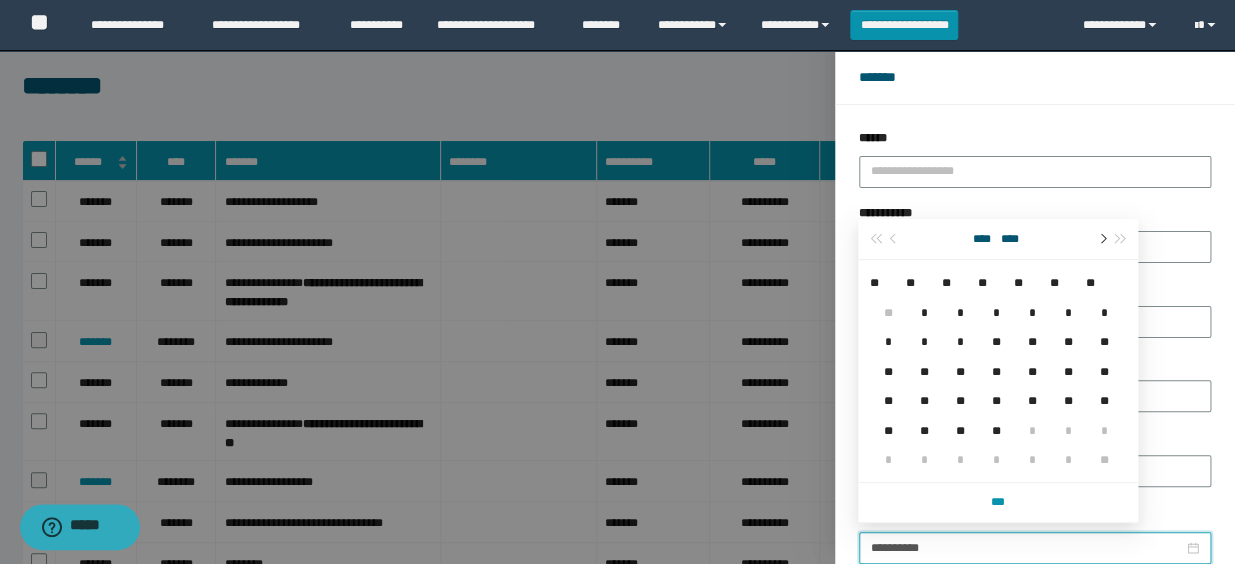 click at bounding box center (1101, 239) 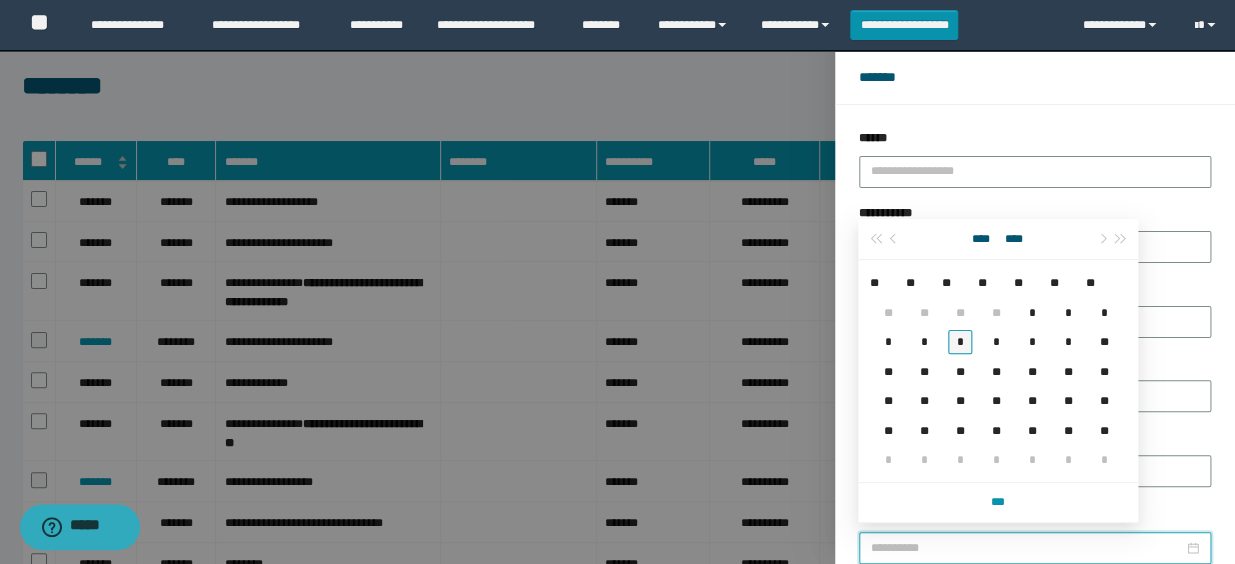 type on "**********" 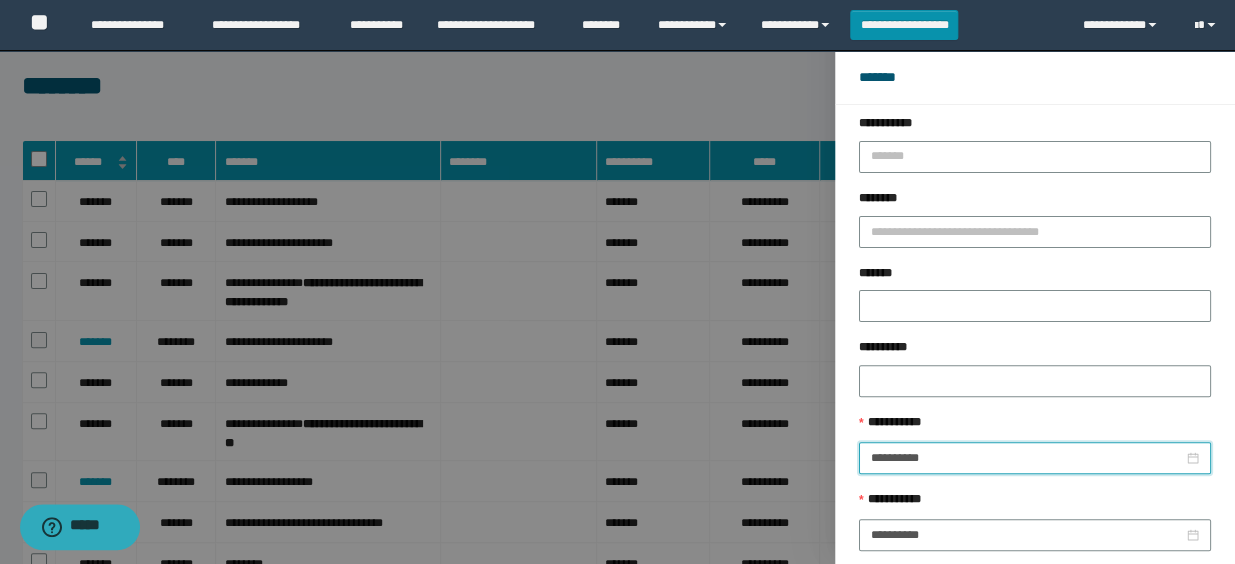 scroll, scrollTop: 112, scrollLeft: 0, axis: vertical 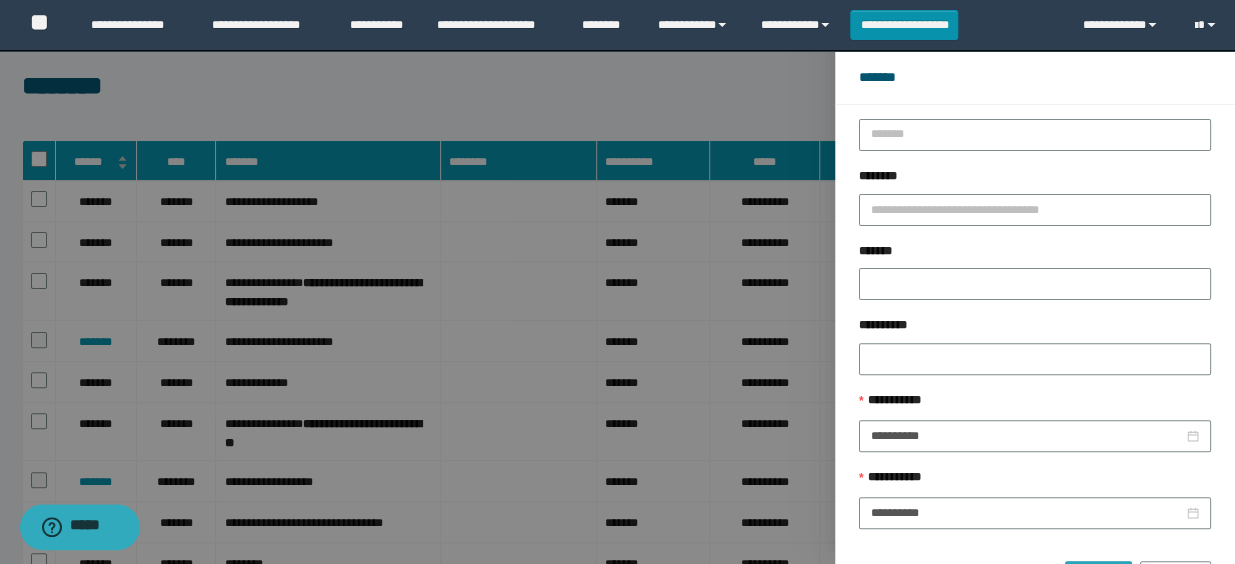 click on "******" at bounding box center (1098, 577) 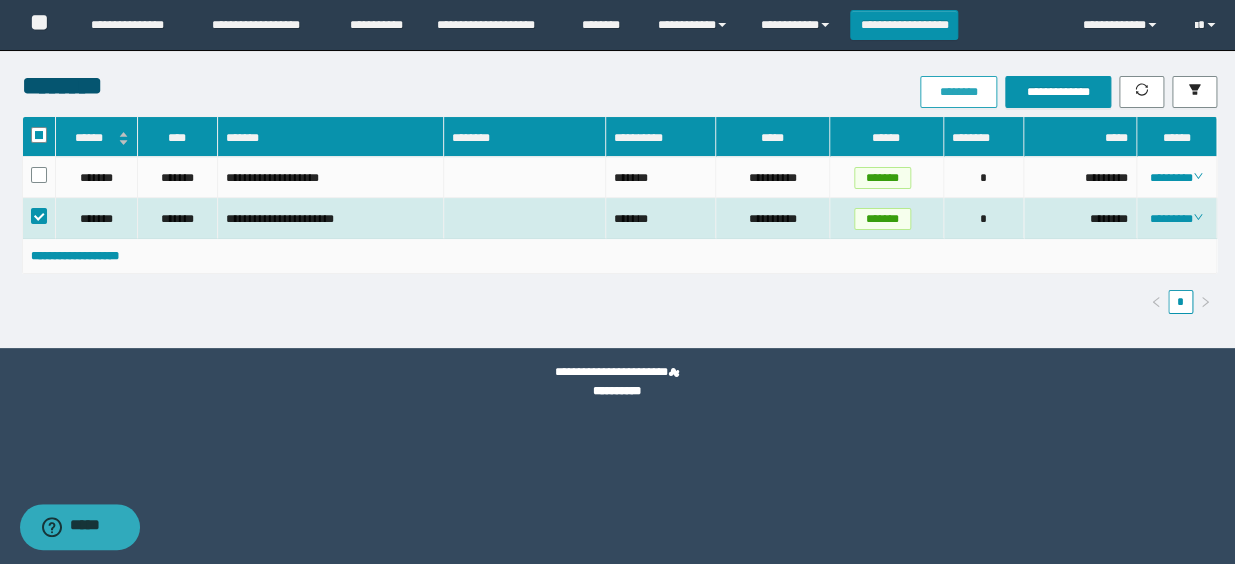 click on "********" at bounding box center (958, 92) 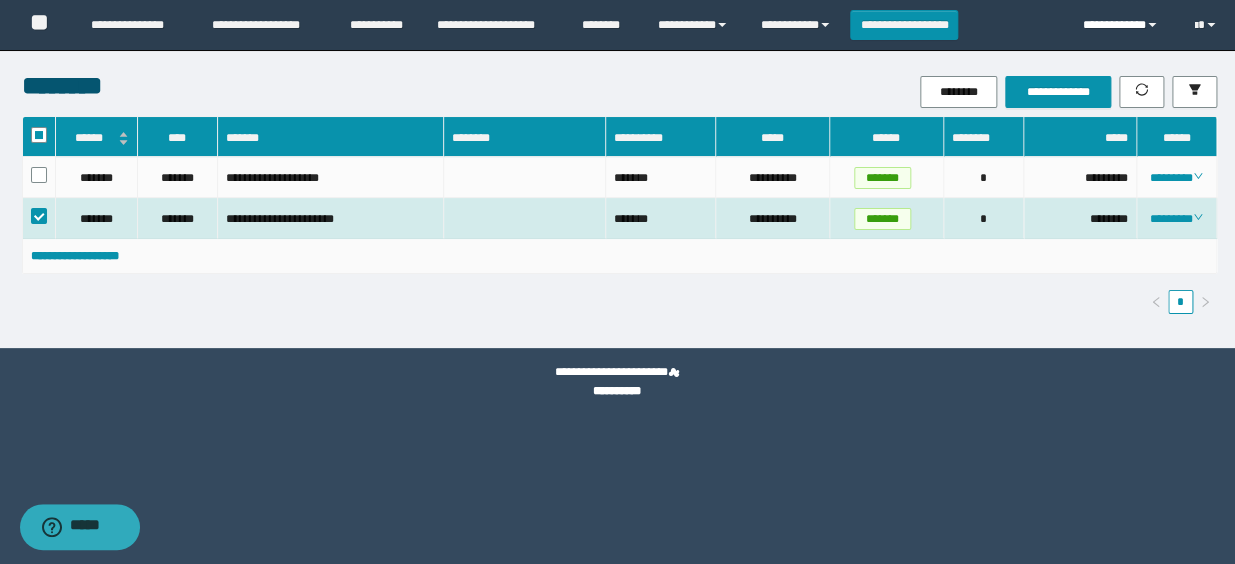 click on "**********" at bounding box center [1124, 25] 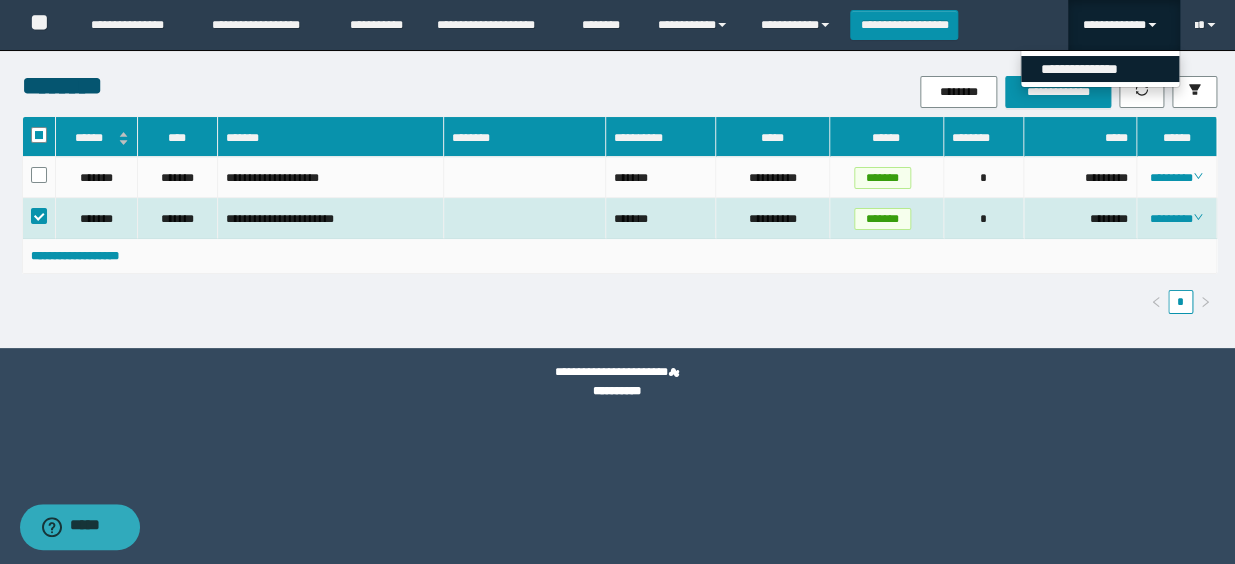 click on "**********" at bounding box center [1100, 69] 